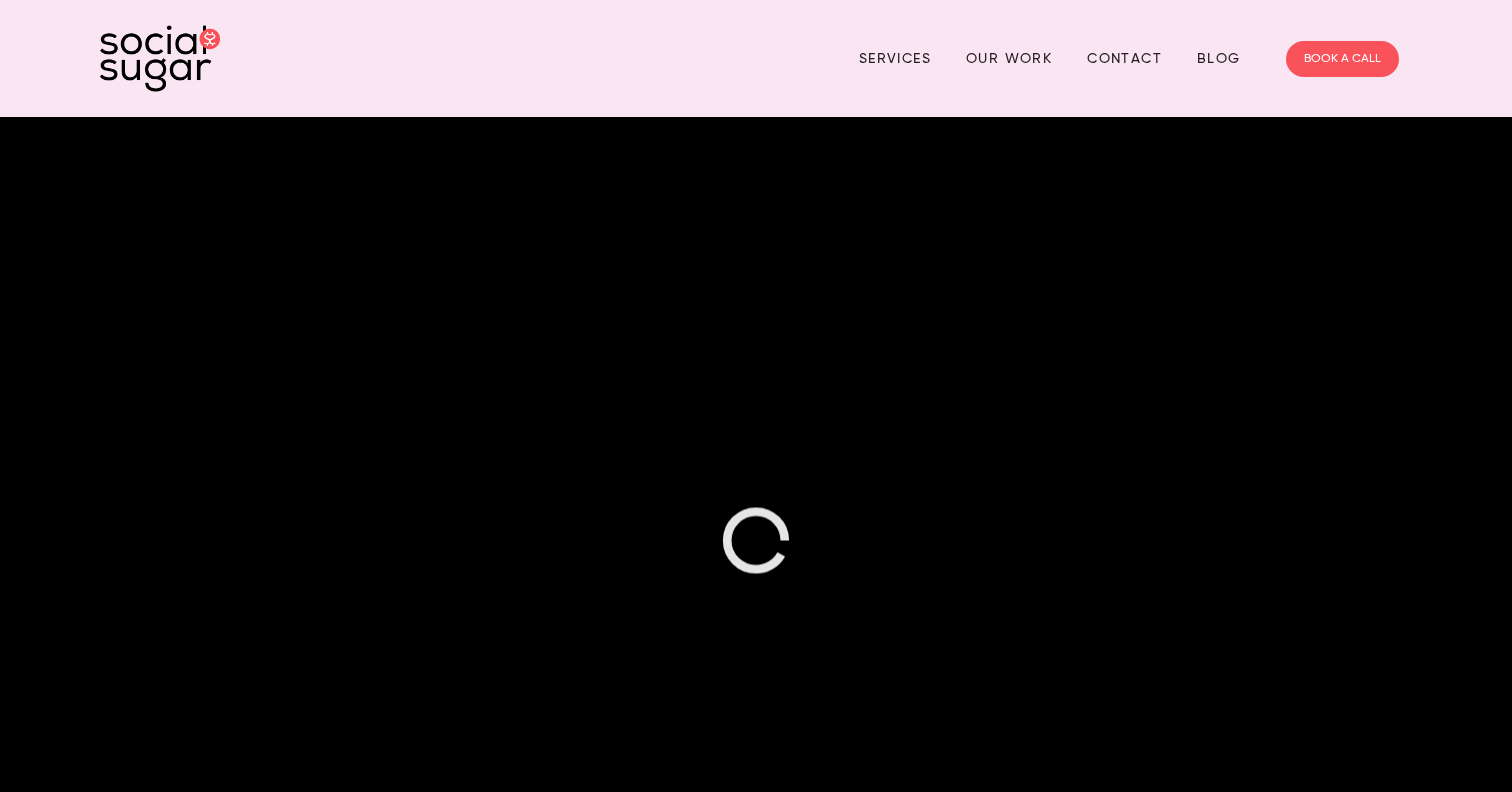 scroll, scrollTop: 0, scrollLeft: 0, axis: both 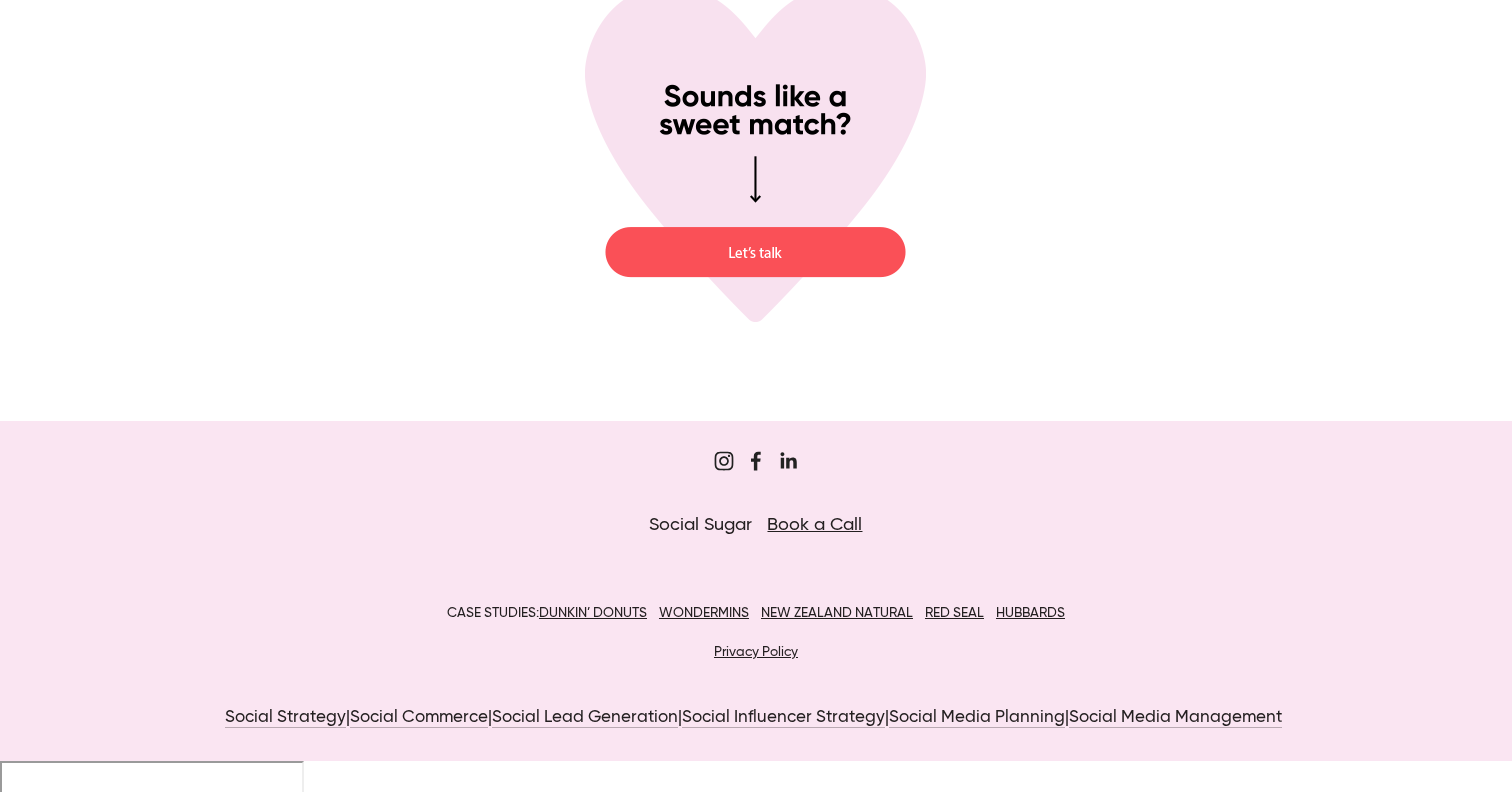 click on "Privacy Policy" at bounding box center [756, 652] 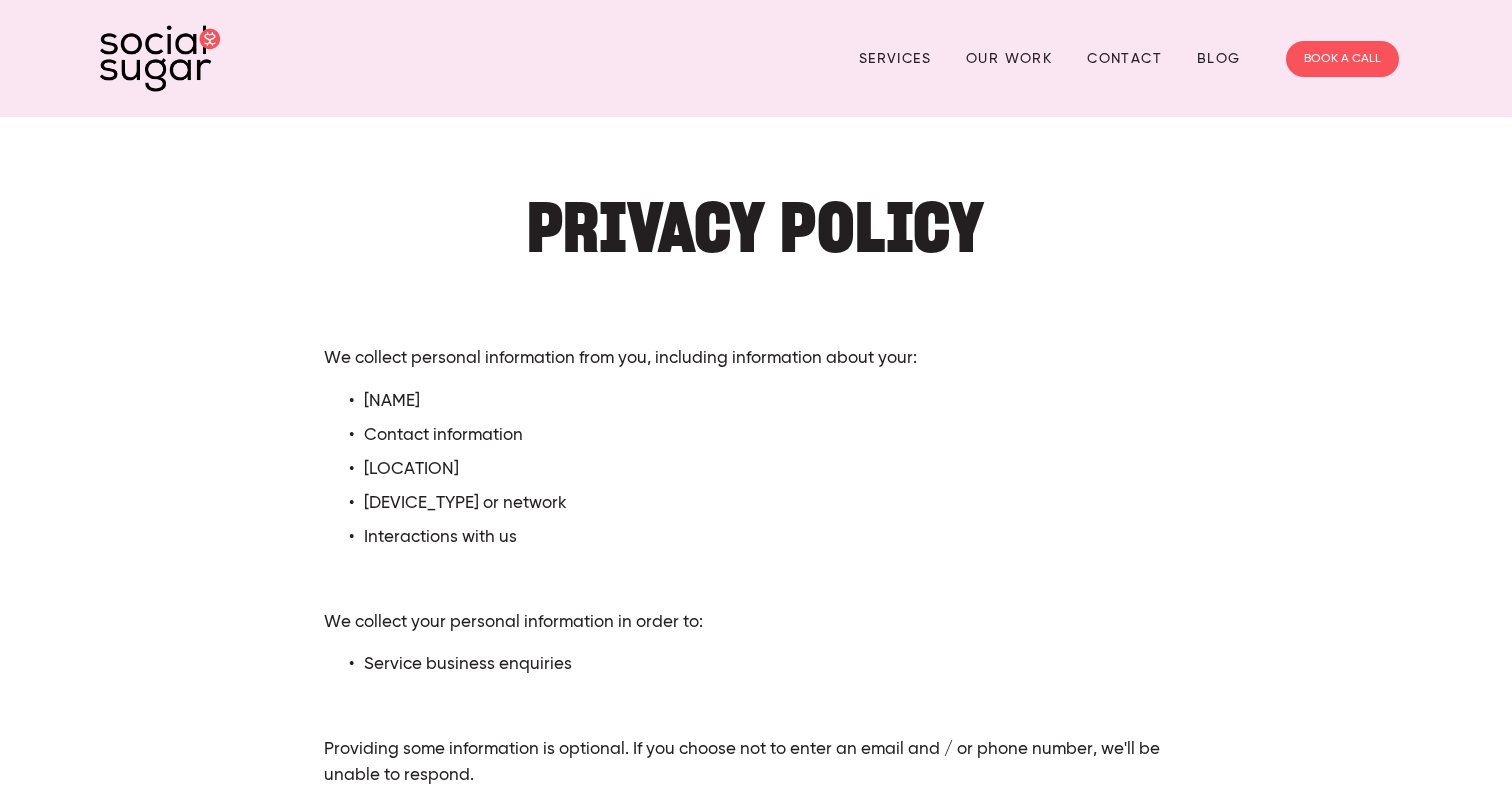 scroll, scrollTop: 0, scrollLeft: 0, axis: both 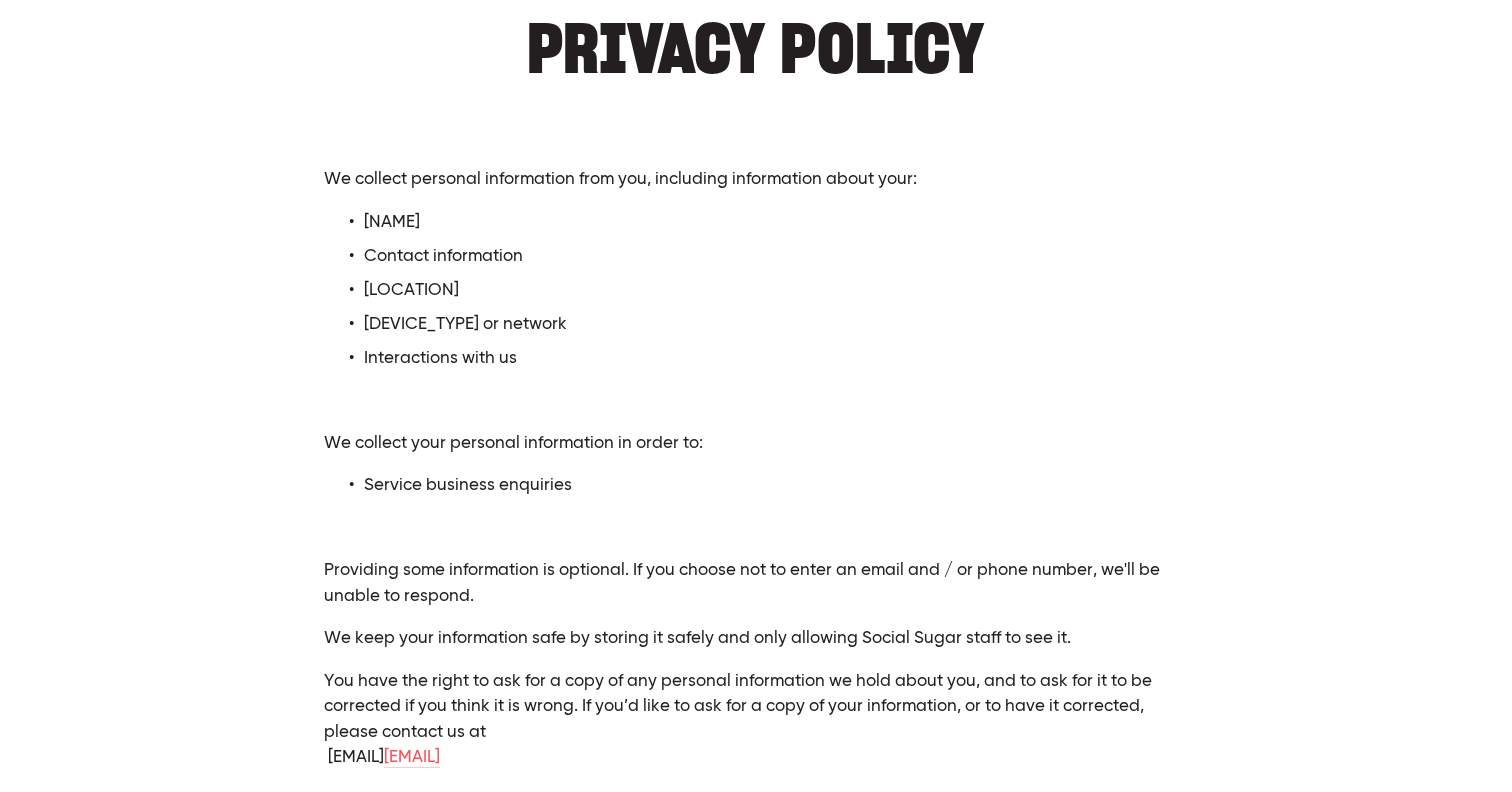 click on "Location" at bounding box center [775, 291] 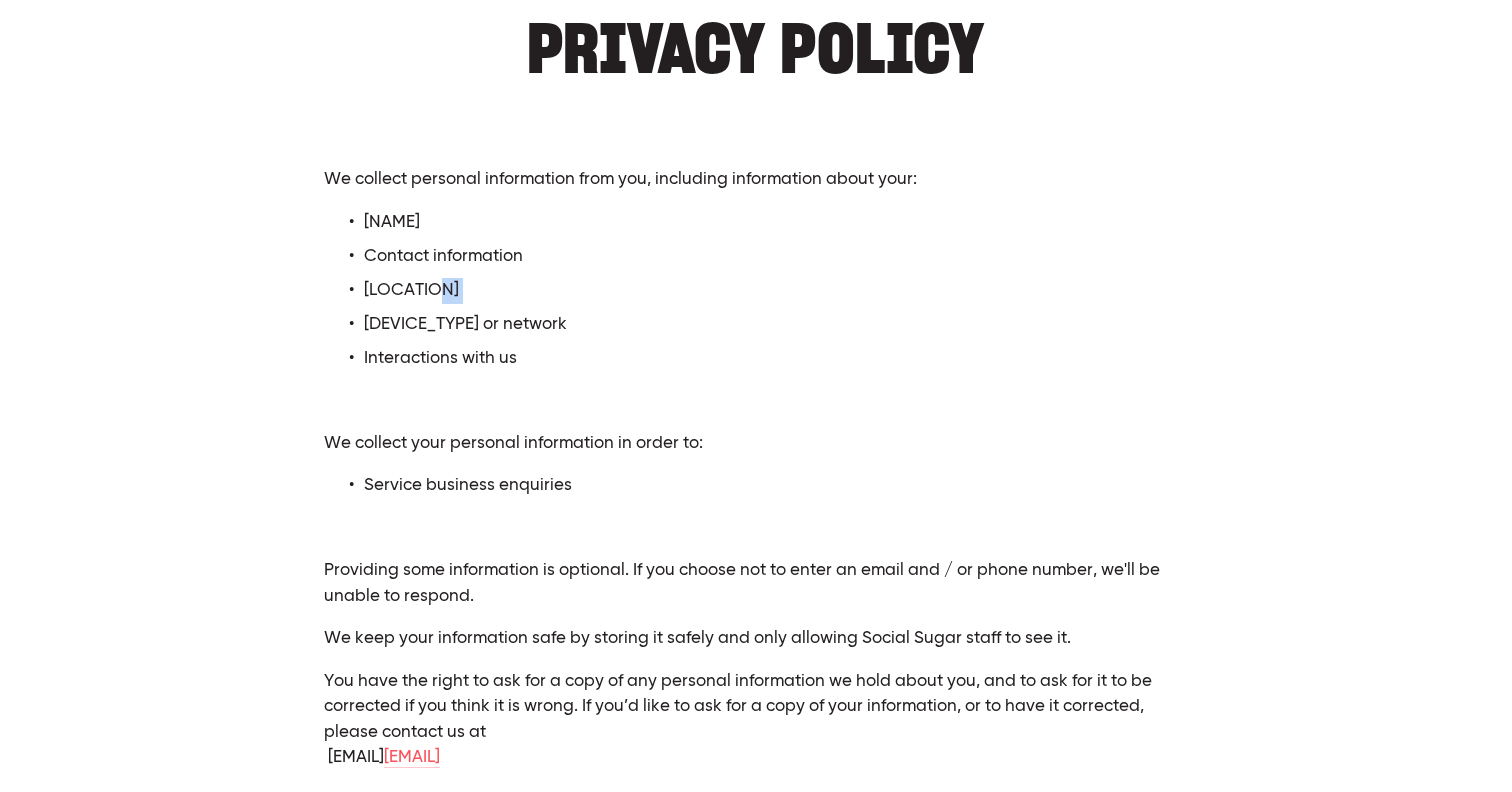 click on "Location" at bounding box center (775, 291) 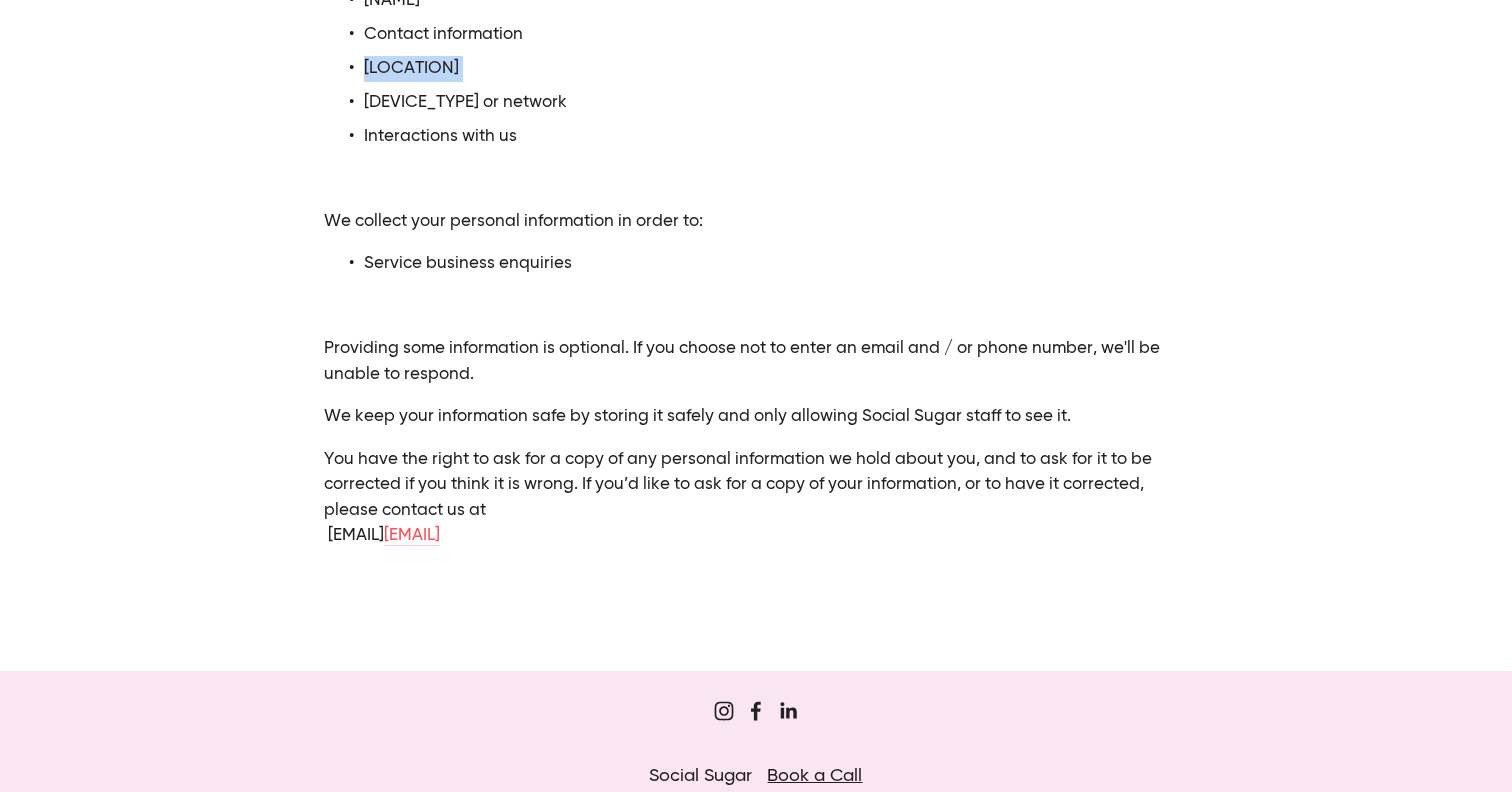 scroll, scrollTop: 595, scrollLeft: 0, axis: vertical 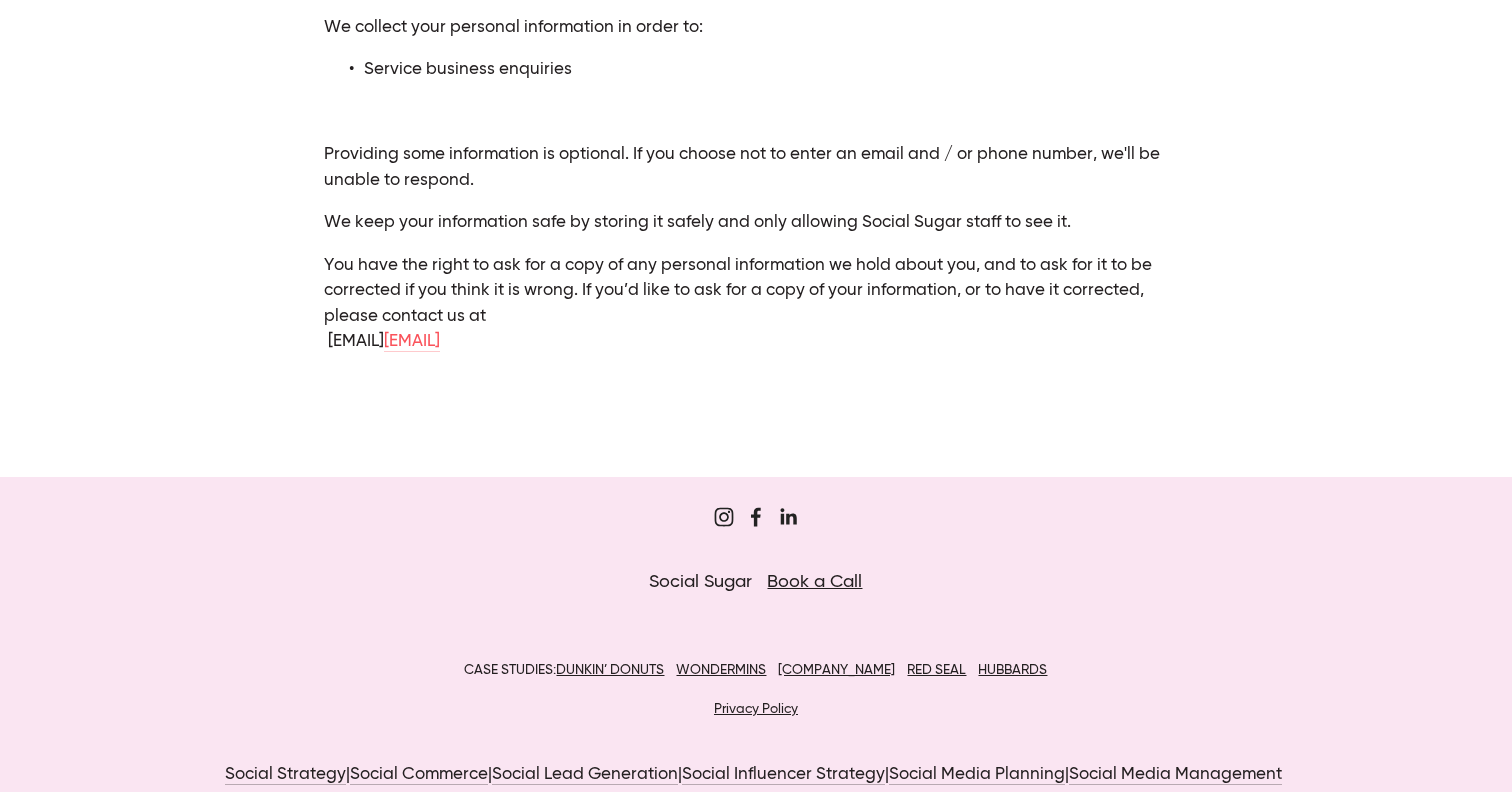 click at bounding box center (755, 385) 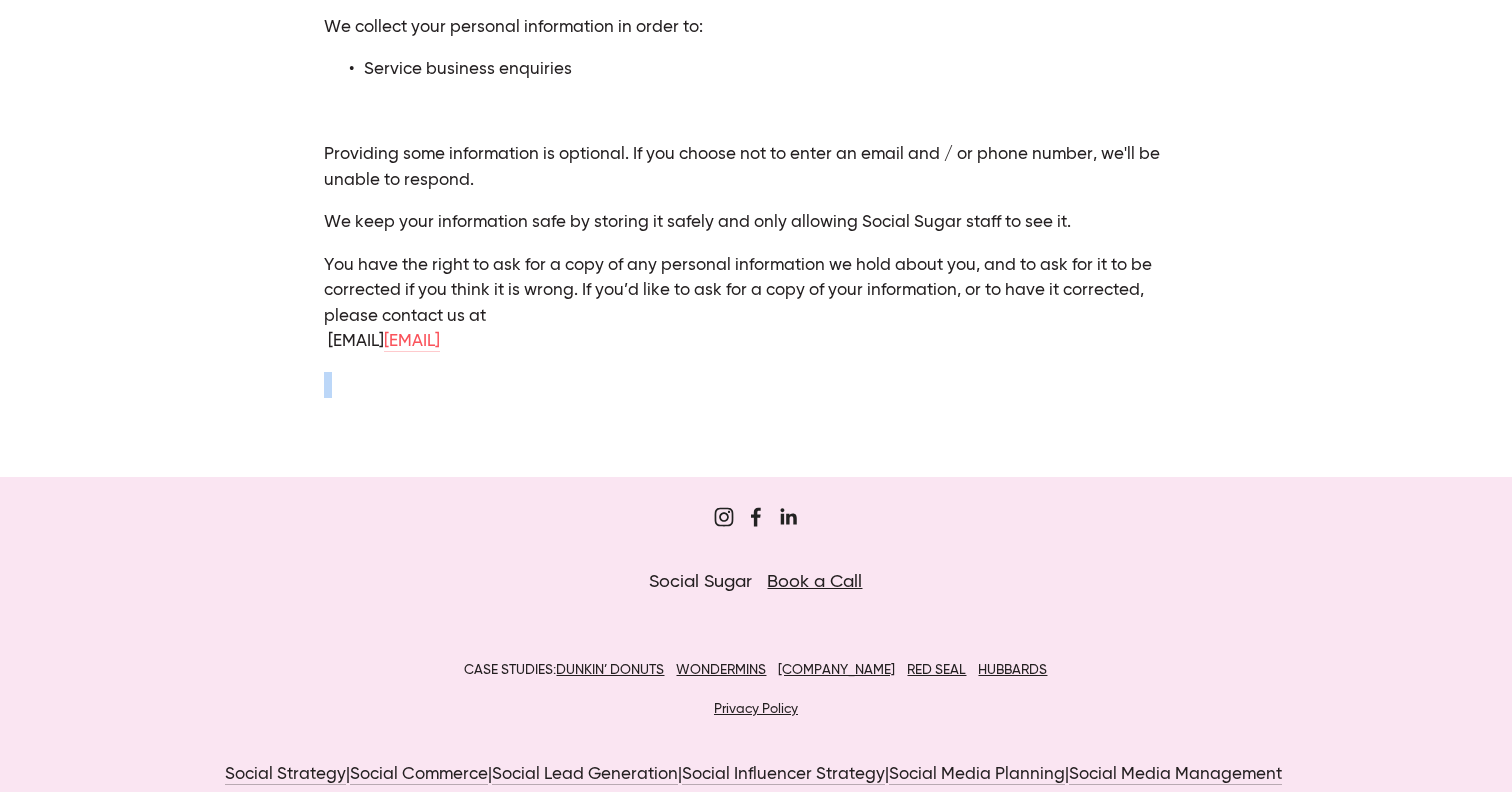 click on "Privacy Policy We collect personal information from you, including information about your: Name Contact information Location Computer or network Interactions with us We collect your personal information in order to: Service business enquiries Providing some information is optional. If you choose not to enter an email and / or phone number, we'll be unable to respond. We keep your information safe by storing it safely and only allowing Social Sugar staff to see it. You have the right to ask for a copy of any personal information we hold about you, and to ask for it to be corrected if you think it is wrong. If you’d like to ask for a copy of your information, or to have it corrected, please contact us at  hello@socialsugar.co.nz" at bounding box center (755, -1) 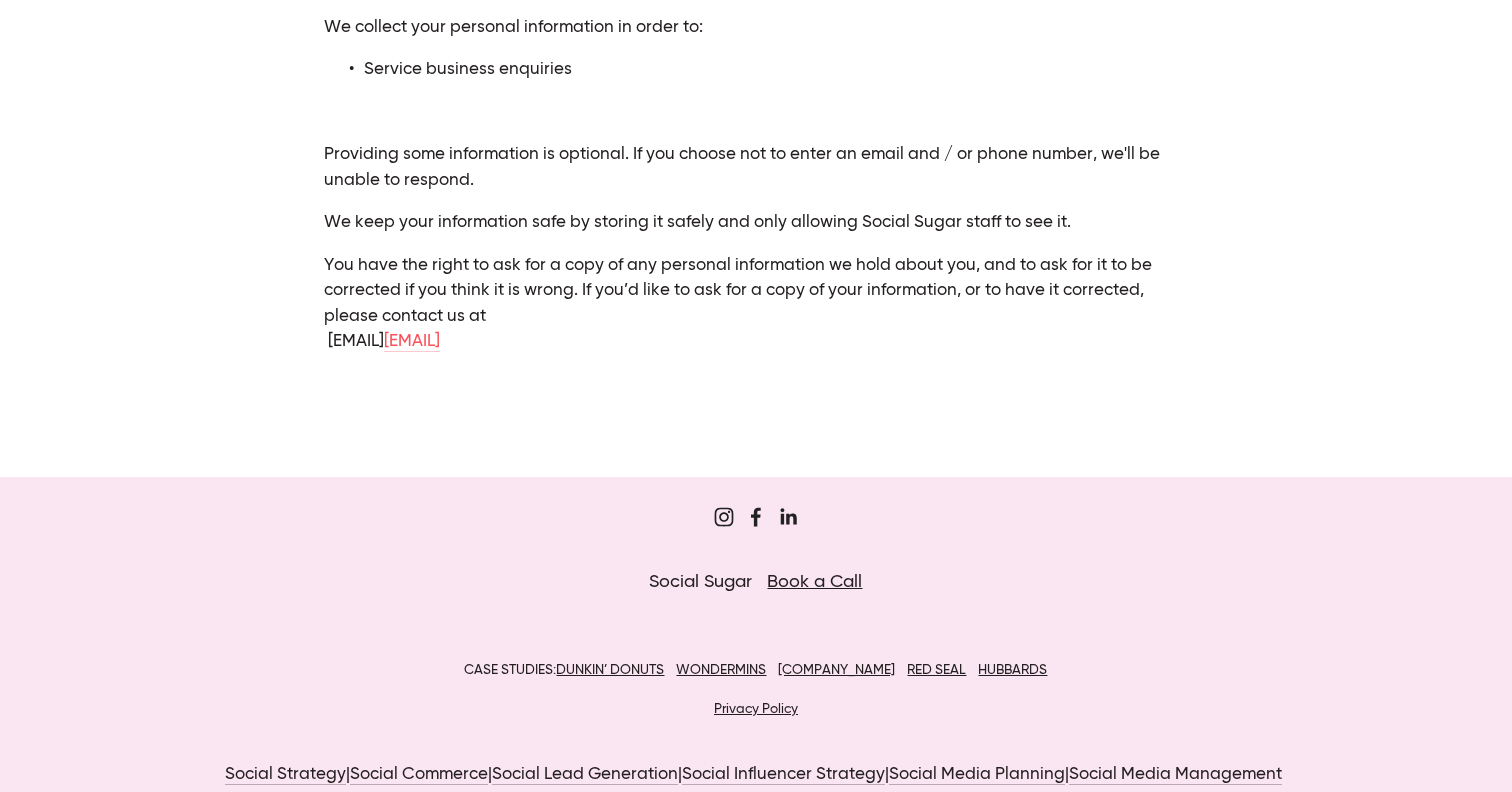 click on "Privacy Policy We collect personal information from you, including information about your: Name Contact information Location Computer or network Interactions with us We collect your personal information in order to: Service business enquiries Providing some information is optional. If you choose not to enter an email and / or phone number, we'll be unable to respond. We keep your information safe by storing it safely and only allowing Social Sugar staff to see it. You have the right to ask for a copy of any personal information we hold about you, and to ask for it to be corrected if you think it is wrong. If you’d like to ask for a copy of your information, or to have it corrected, please contact us at  hello@socialsugar.co.nz" at bounding box center (755, -1) 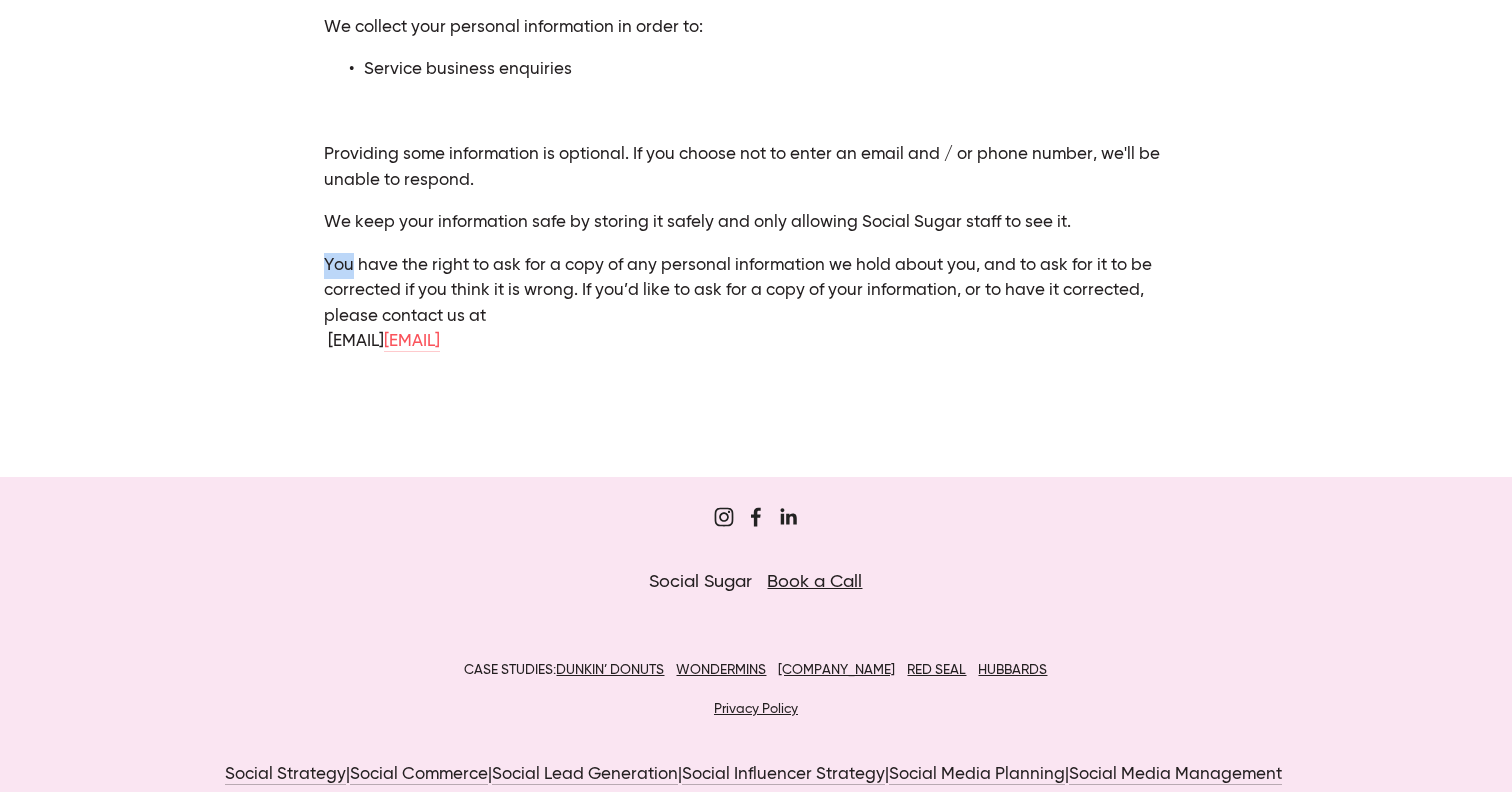 click on "Privacy Policy We collect personal information from you, including information about your: Name Contact information Location Computer or network Interactions with us We collect your personal information in order to: Service business enquiries Providing some information is optional. If you choose not to enter an email and / or phone number, we'll be unable to respond. We keep your information safe by storing it safely and only allowing Social Sugar staff to see it. You have the right to ask for a copy of any personal information we hold about you, and to ask for it to be corrected if you think it is wrong. If you’d like to ask for a copy of your information, or to have it corrected, please contact us at  hello@socialsugar.co.nz" at bounding box center (755, -1) 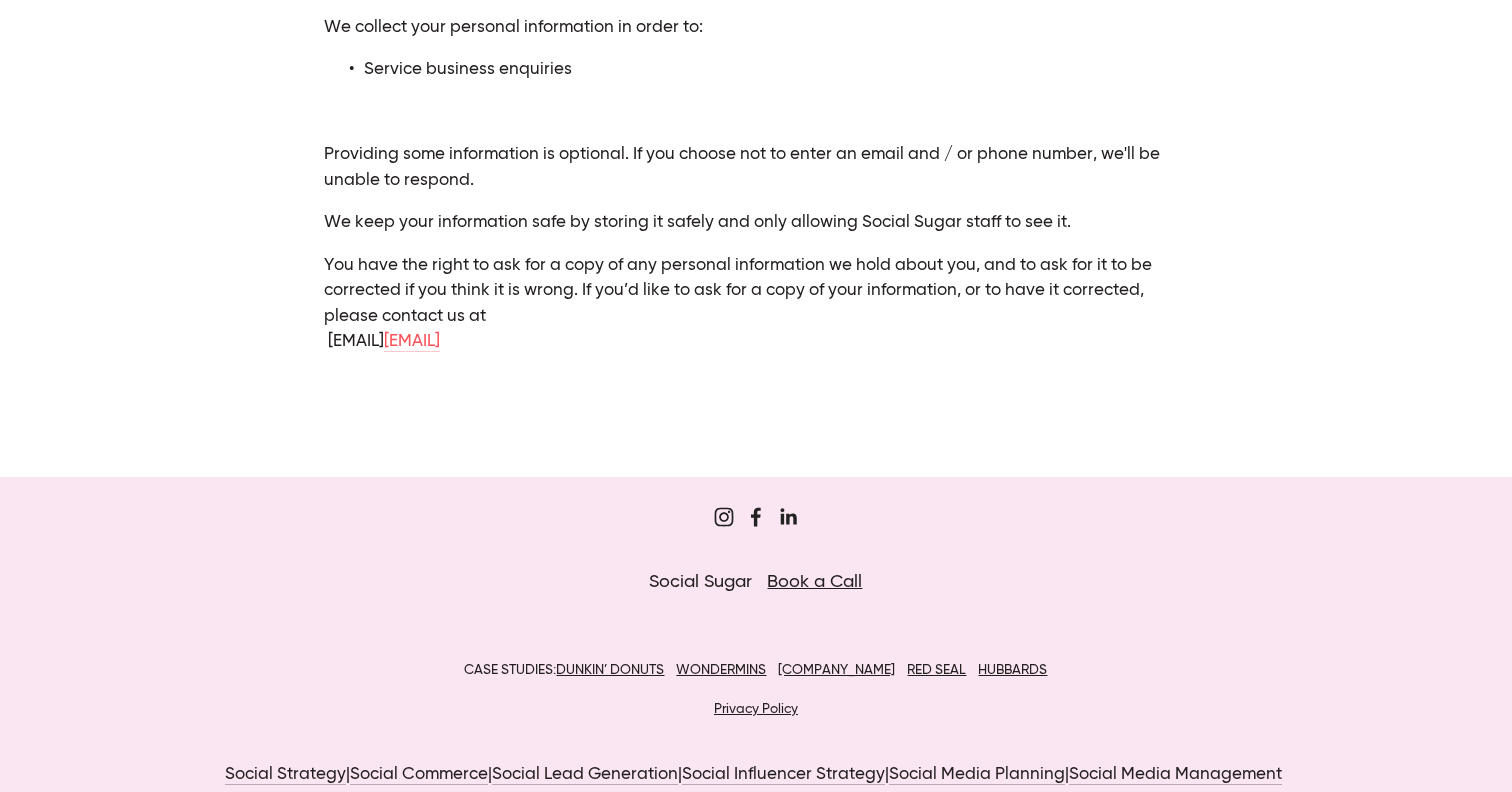 click on "Privacy Policy We collect personal information from you, including information about your: Name Contact information Location Computer or network Interactions with us We collect your personal information in order to: Service business enquiries Providing some information is optional. If you choose not to enter an email and / or phone number, we'll be unable to respond. We keep your information safe by storing it safely and only allowing Social Sugar staff to see it. You have the right to ask for a copy of any personal information we hold about you, and to ask for it to be corrected if you think it is wrong. If you’d like to ask for a copy of your information, or to have it corrected, please contact us at  hello@socialsugar.co.nz" at bounding box center (755, -1) 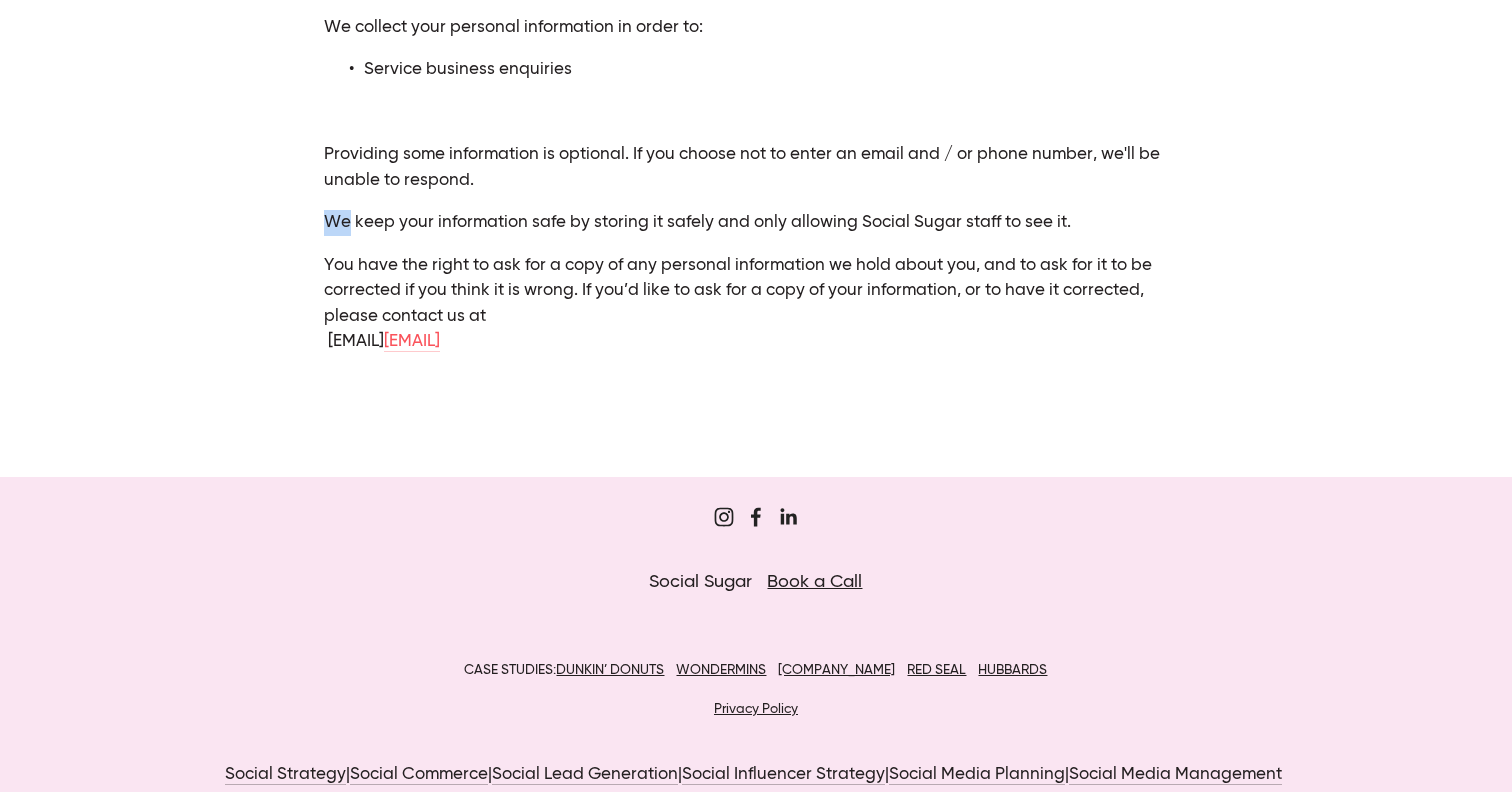 click on "Privacy Policy We collect personal information from you, including information about your: Name Contact information Location Computer or network Interactions with us We collect your personal information in order to: Service business enquiries Providing some information is optional. If you choose not to enter an email and / or phone number, we'll be unable to respond. We keep your information safe by storing it safely and only allowing Social Sugar staff to see it. You have the right to ask for a copy of any personal information we hold about you, and to ask for it to be corrected if you think it is wrong. If you’d like to ask for a copy of your information, or to have it corrected, please contact us at  hello@socialsugar.co.nz" at bounding box center (755, -1) 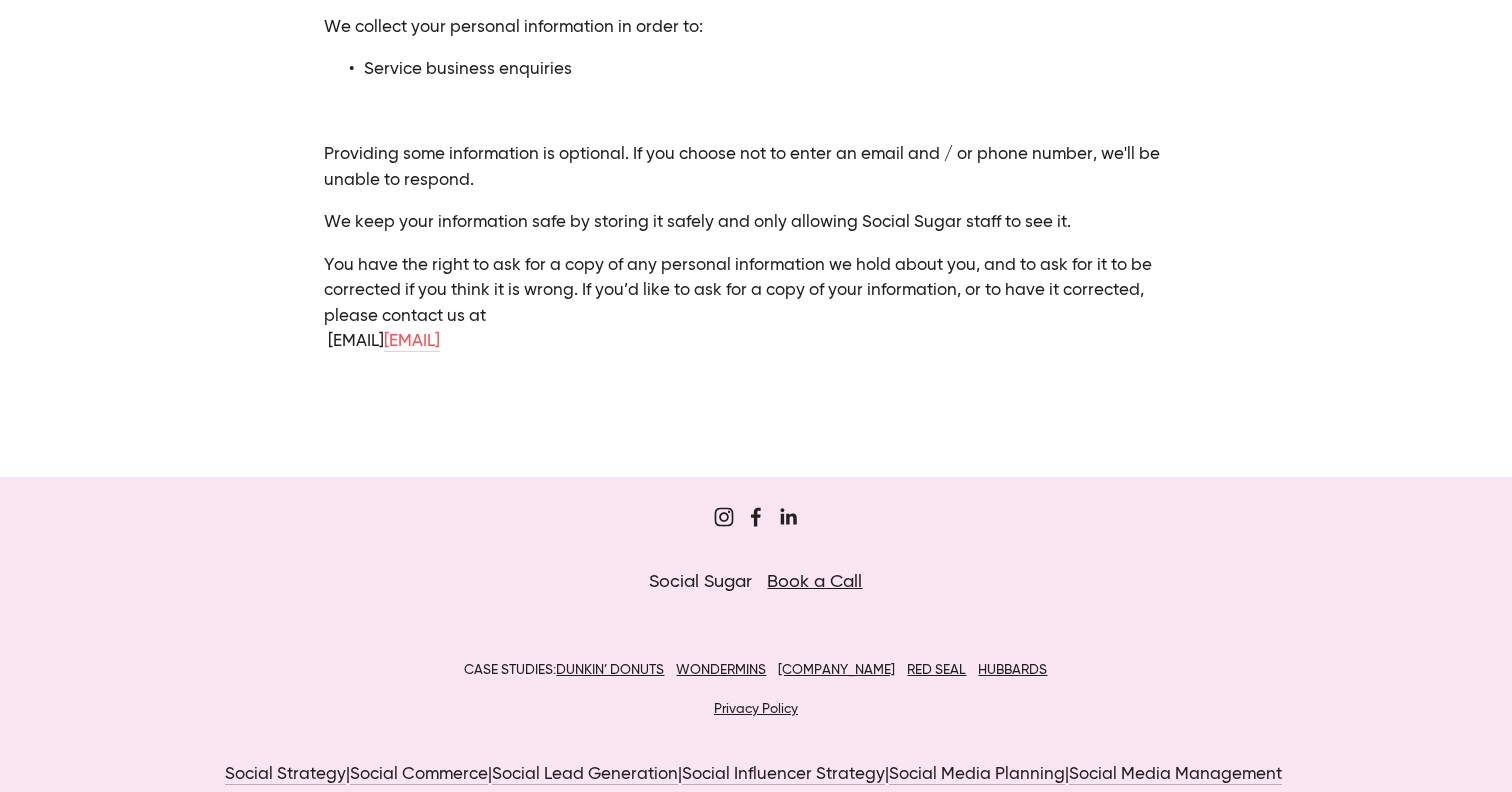 click on "Privacy Policy We collect personal information from you, including information about your: Name Contact information Location Computer or network Interactions with us We collect your personal information in order to: Service business enquiries Providing some information is optional. If you choose not to enter an email and / or phone number, we'll be unable to respond. We keep your information safe by storing it safely and only allowing Social Sugar staff to see it. You have the right to ask for a copy of any personal information we hold about you, and to ask for it to be corrected if you think it is wrong. If you’d like to ask for a copy of your information, or to have it corrected, please contact us at  hello@socialsugar.co.nz" at bounding box center (755, -1) 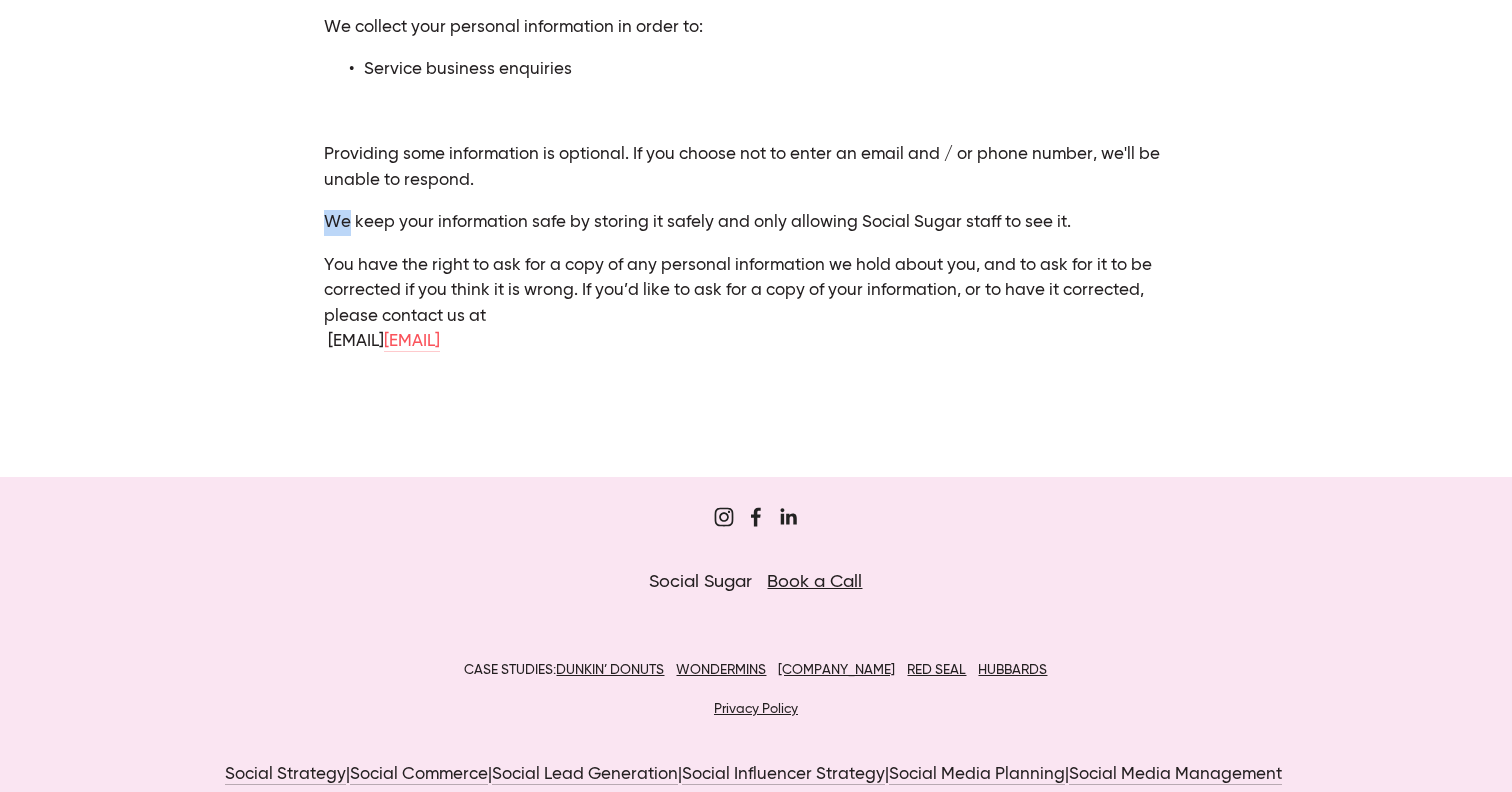 click on "Privacy Policy We collect personal information from you, including information about your: Name Contact information Location Computer or network Interactions with us We collect your personal information in order to: Service business enquiries Providing some information is optional. If you choose not to enter an email and / or phone number, we'll be unable to respond. We keep your information safe by storing it safely and only allowing Social Sugar staff to see it. You have the right to ask for a copy of any personal information we hold about you, and to ask for it to be corrected if you think it is wrong. If you’d like to ask for a copy of your information, or to have it corrected, please contact us at  hello@socialsugar.co.nz" at bounding box center (755, -1) 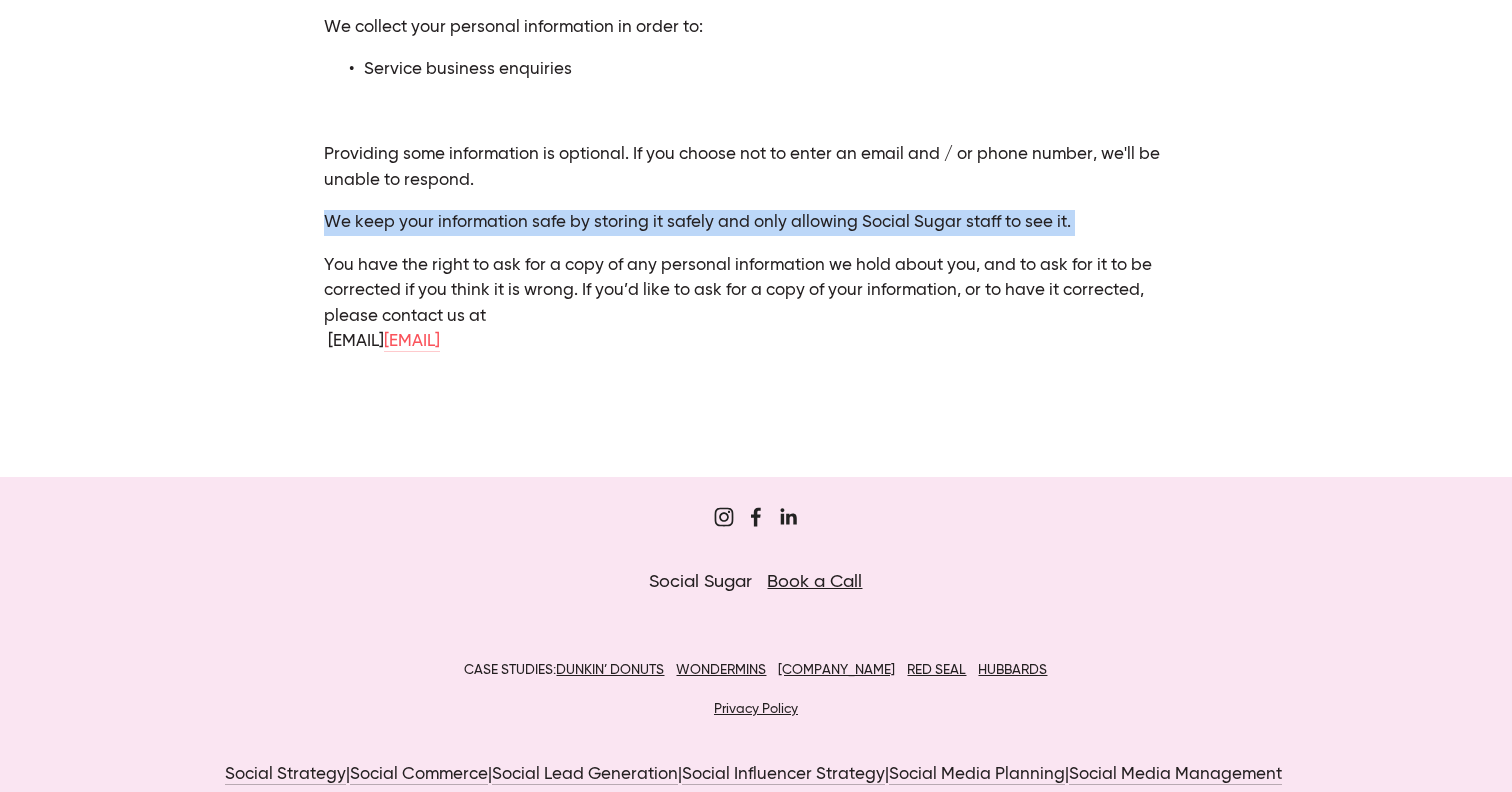 click on "Privacy Policy We collect personal information from you, including information about your: Name Contact information Location Computer or network Interactions with us We collect your personal information in order to: Service business enquiries Providing some information is optional. If you choose not to enter an email and / or phone number, we'll be unable to respond. We keep your information safe by storing it safely and only allowing Social Sugar staff to see it. You have the right to ask for a copy of any personal information we hold about you, and to ask for it to be corrected if you think it is wrong. If you’d like to ask for a copy of your information, or to have it corrected, please contact us at  hello@socialsugar.co.nz" at bounding box center (755, -1) 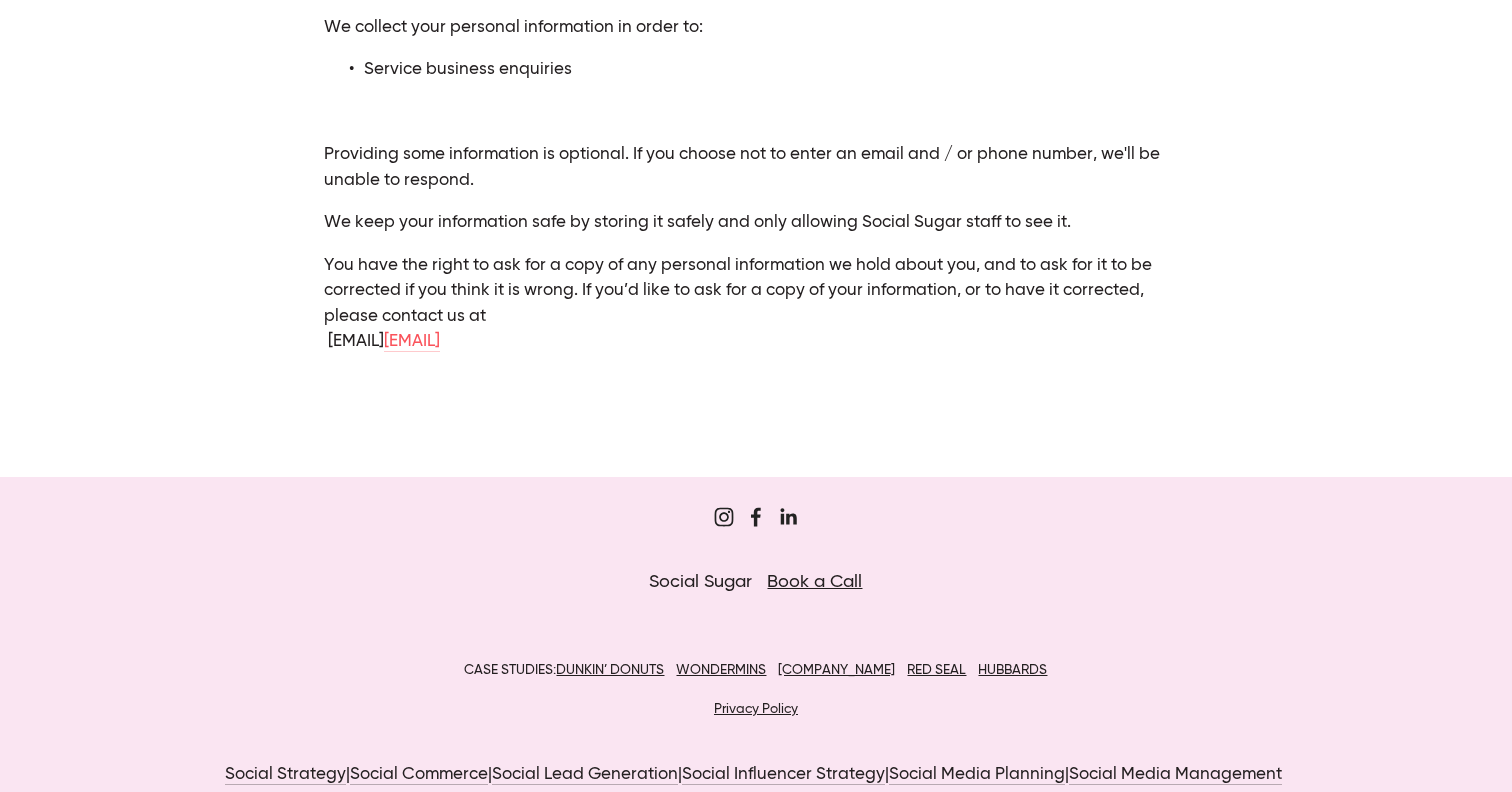 click on "Privacy Policy We collect personal information from you, including information about your: Name Contact information Location Computer or network Interactions with us We collect your personal information in order to: Service business enquiries Providing some information is optional. If you choose not to enter an email and / or phone number, we'll be unable to respond. We keep your information safe by storing it safely and only allowing Social Sugar staff to see it. You have the right to ask for a copy of any personal information we hold about you, and to ask for it to be corrected if you think it is wrong. If you’d like to ask for a copy of your information, or to have it corrected, please contact us at  hello@socialsugar.co.nz" at bounding box center (755, -1) 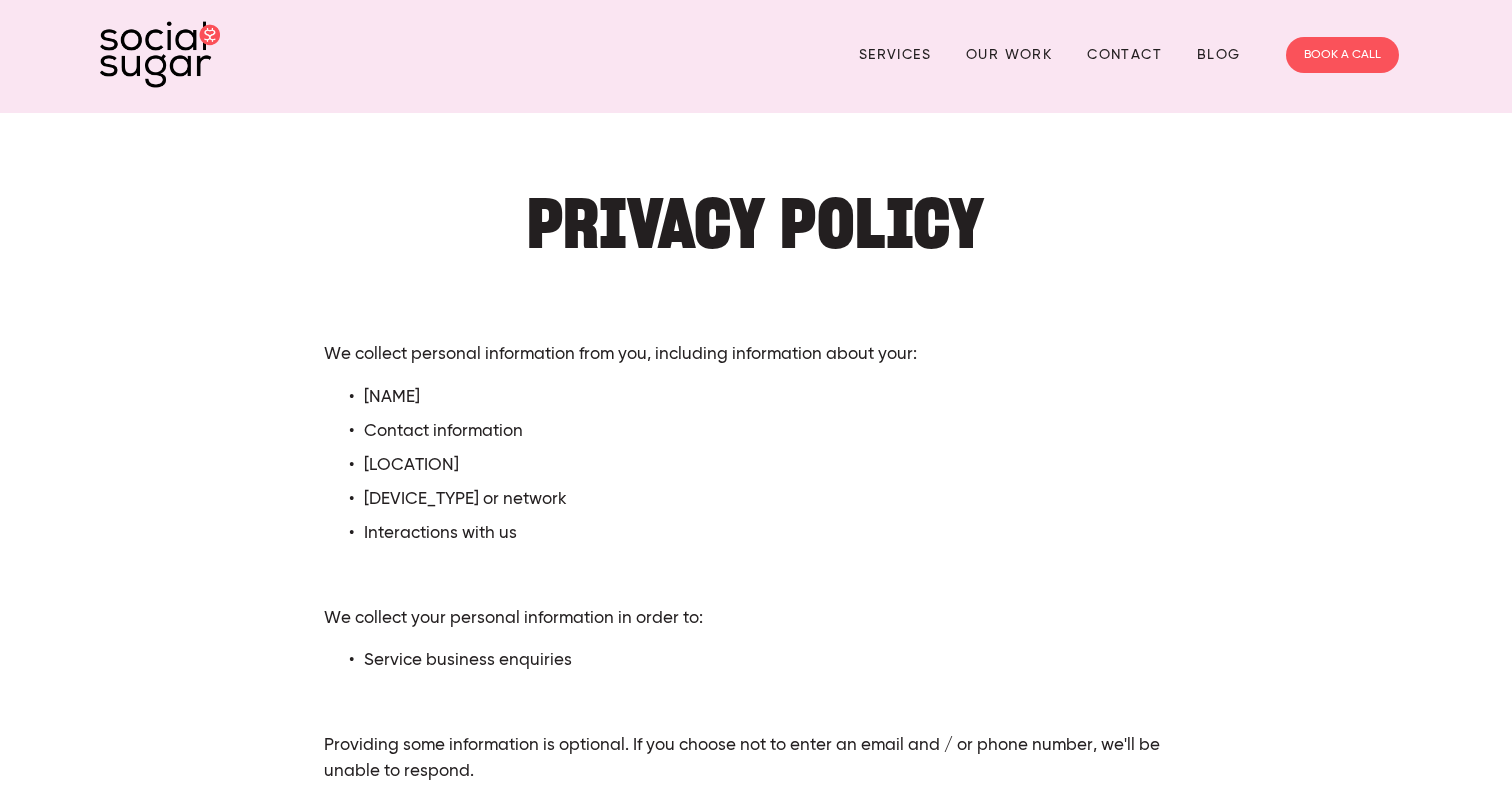 scroll, scrollTop: 0, scrollLeft: 0, axis: both 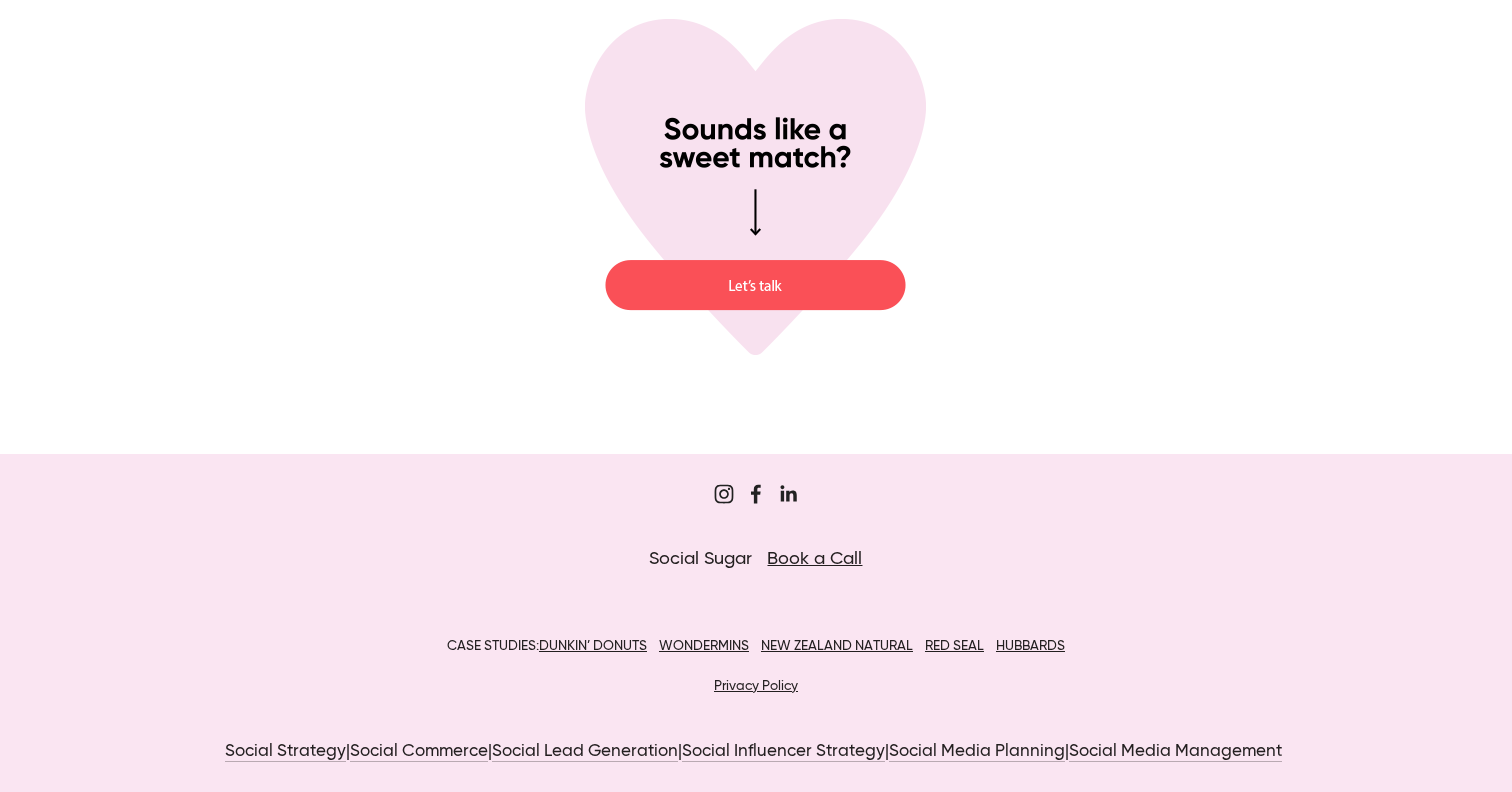 click on "Privacy Policy" at bounding box center [756, 686] 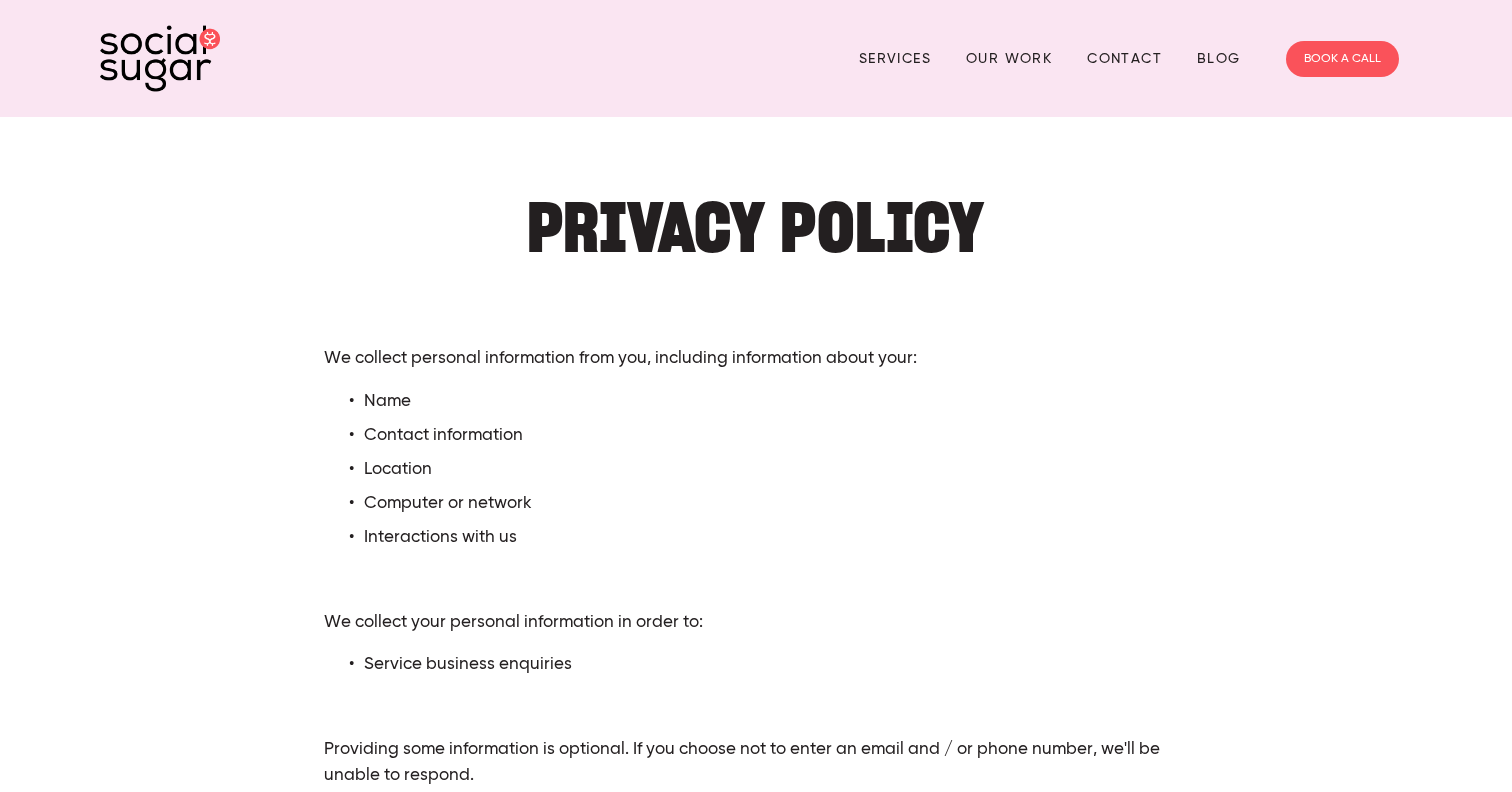 scroll, scrollTop: 0, scrollLeft: 0, axis: both 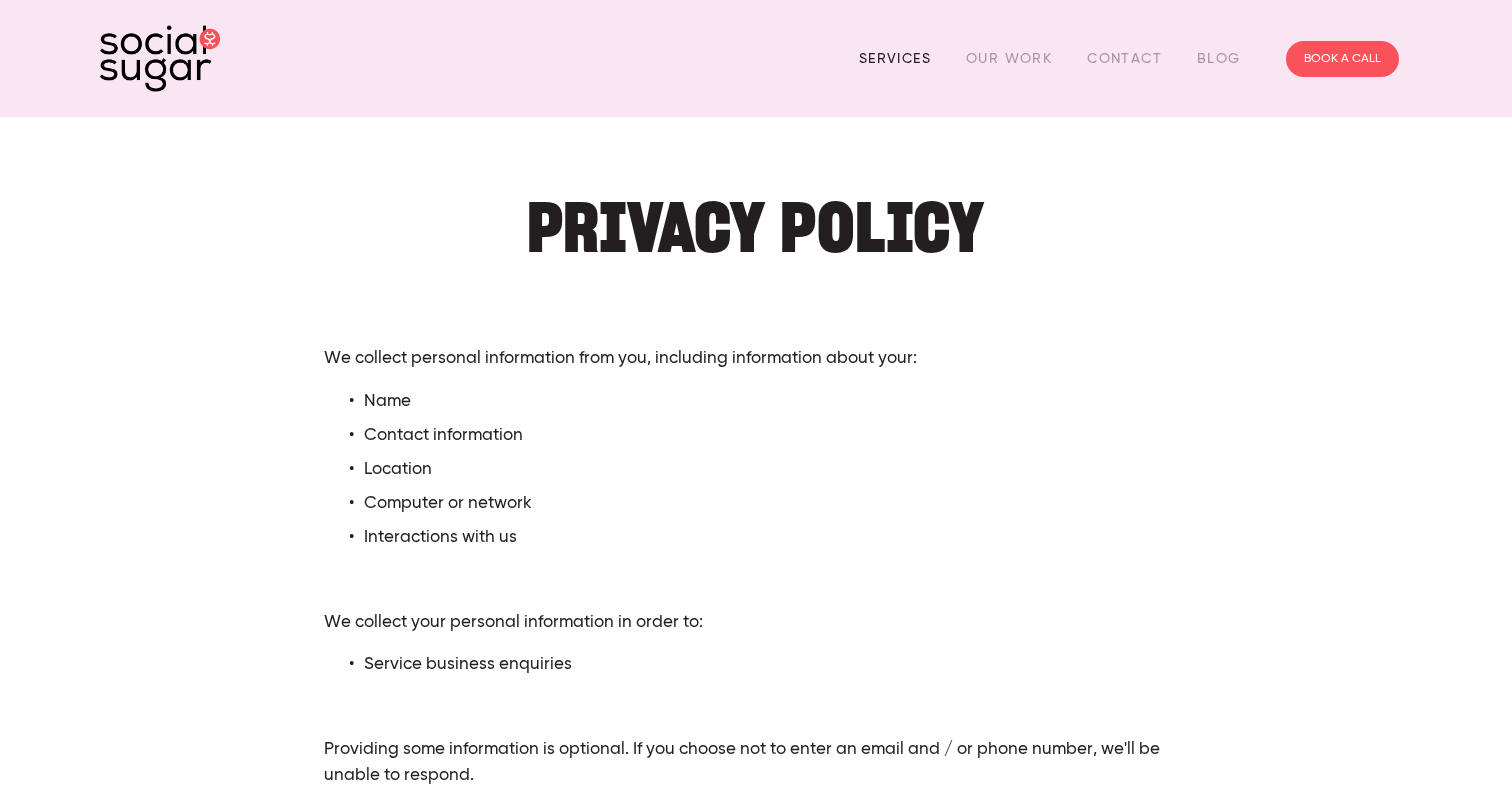 click on "Services" at bounding box center (895, 58) 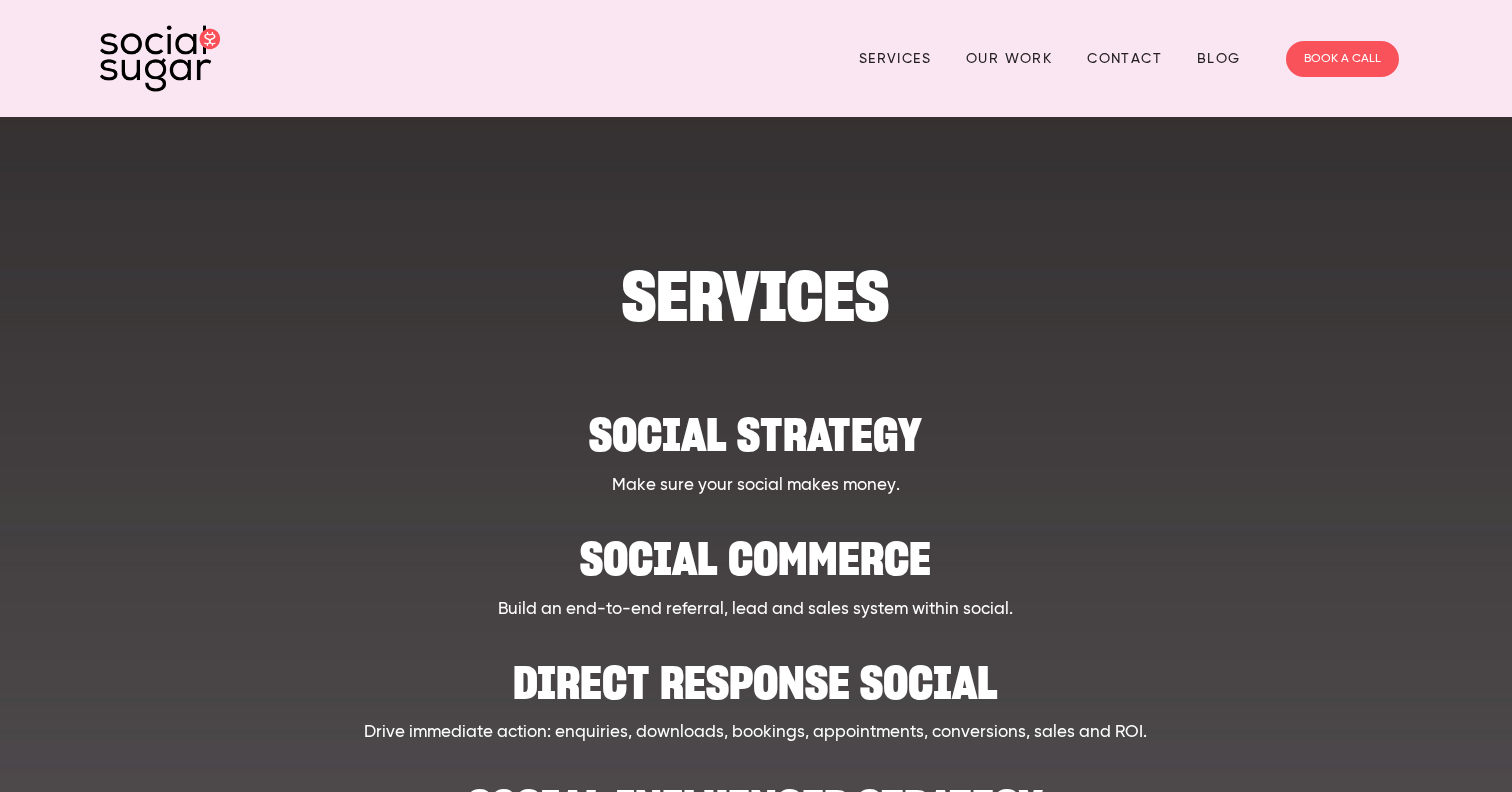 scroll, scrollTop: 0, scrollLeft: 0, axis: both 